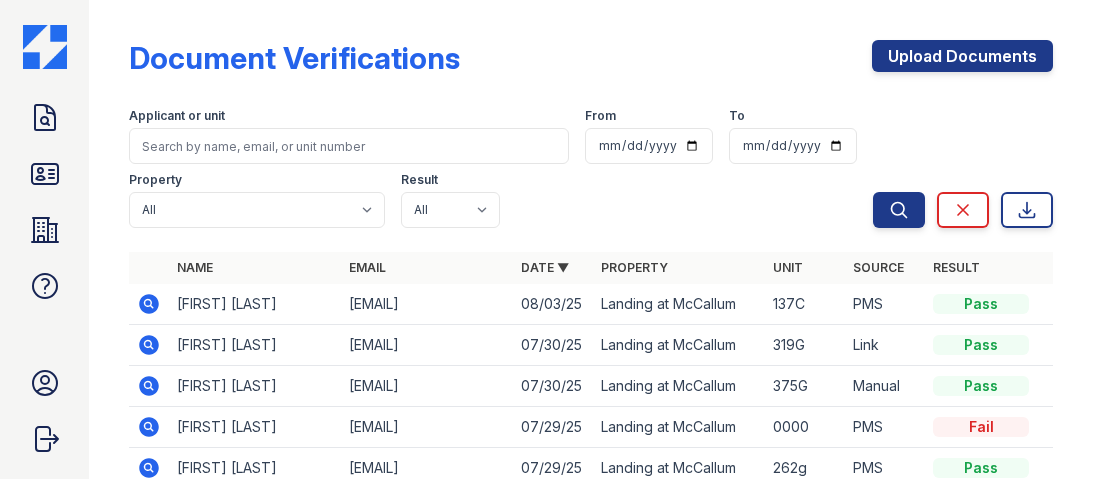 scroll, scrollTop: 0, scrollLeft: 0, axis: both 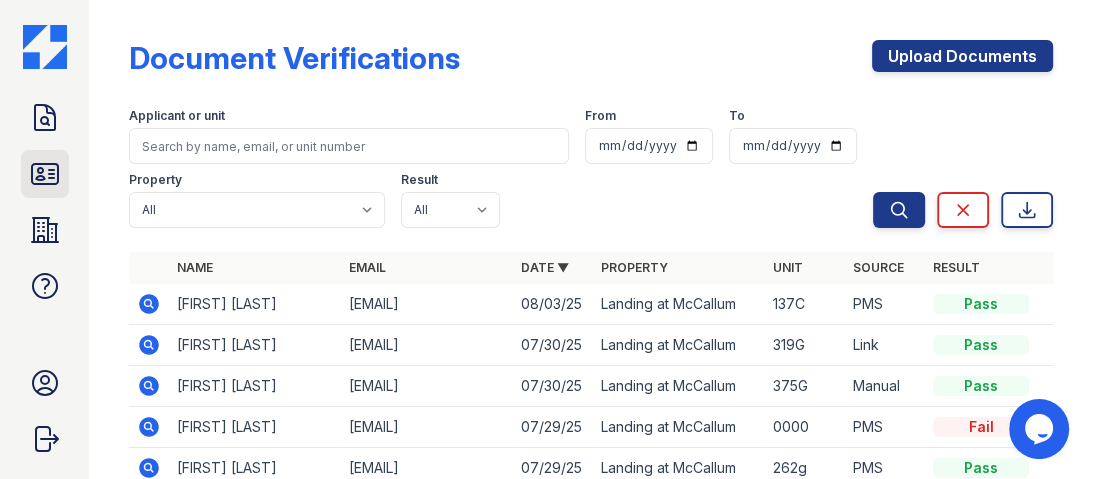 click 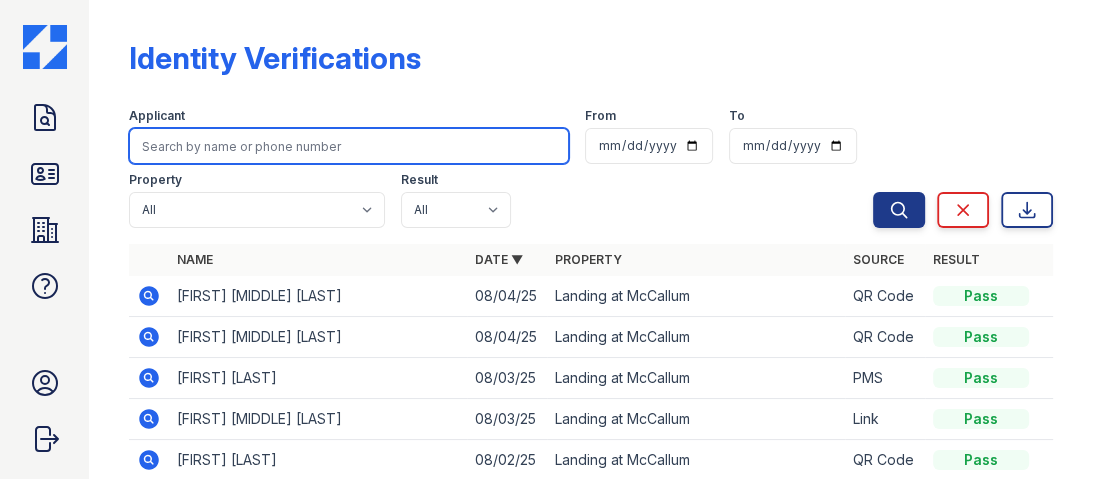click at bounding box center (349, 146) 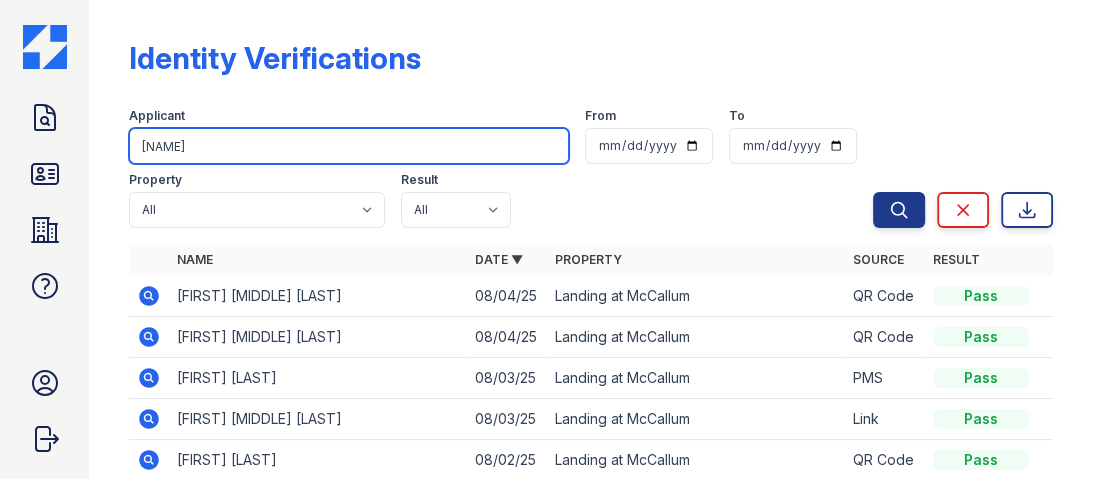 type on "[NAME]" 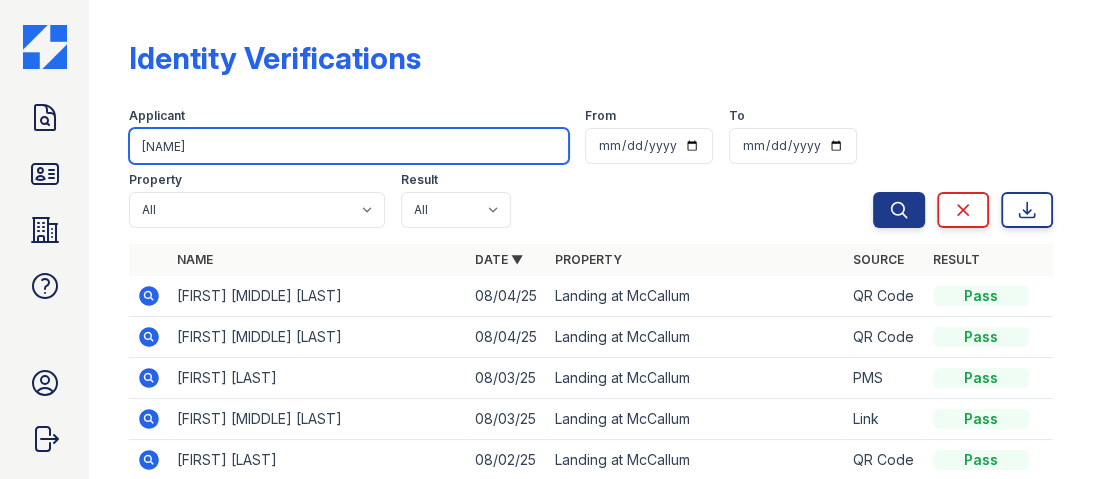 click on "Search" at bounding box center [899, 210] 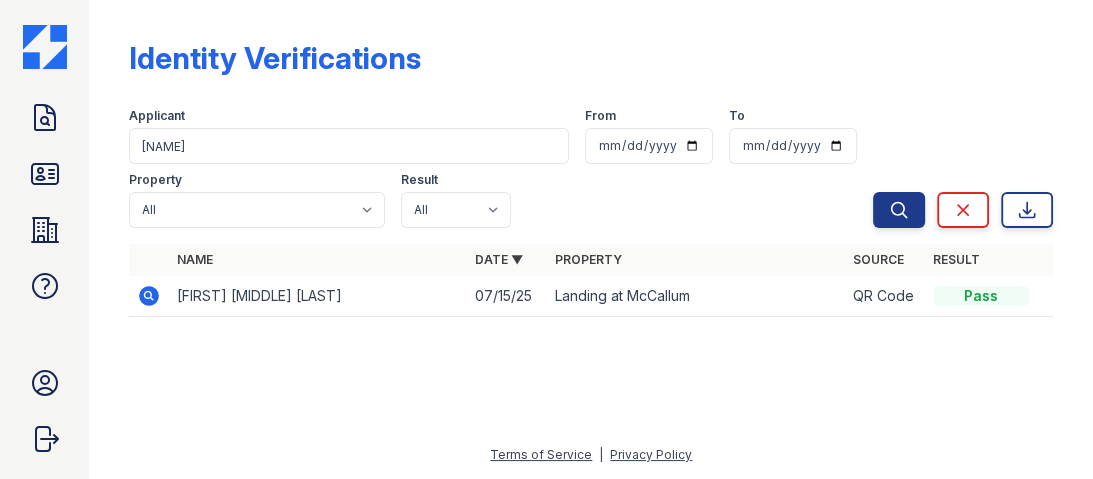 click 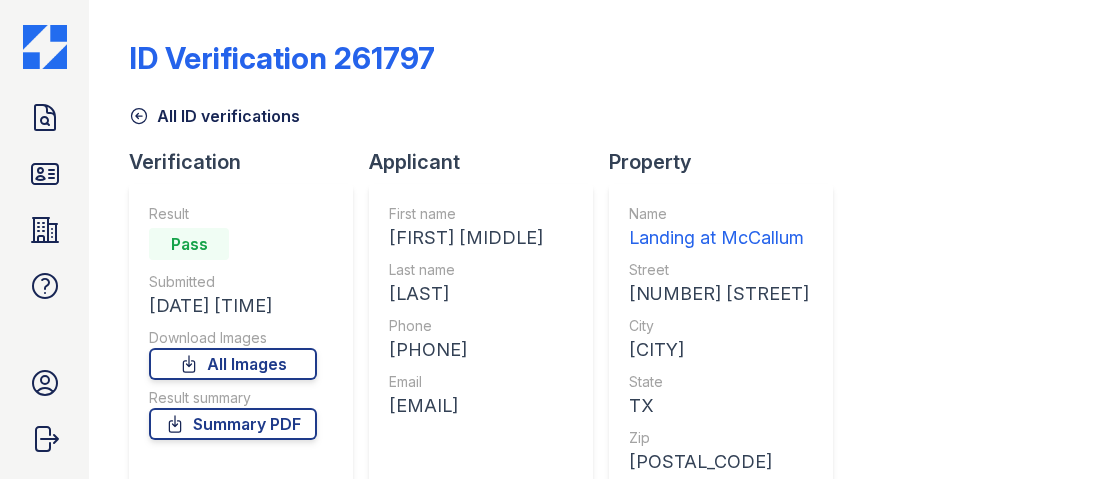 scroll, scrollTop: 0, scrollLeft: 0, axis: both 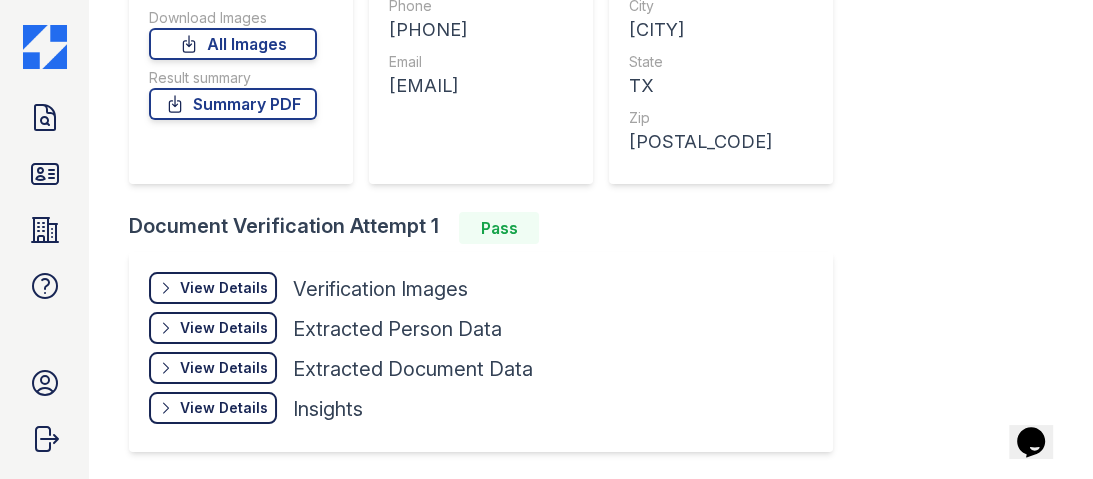 click on "View Details" at bounding box center [224, 288] 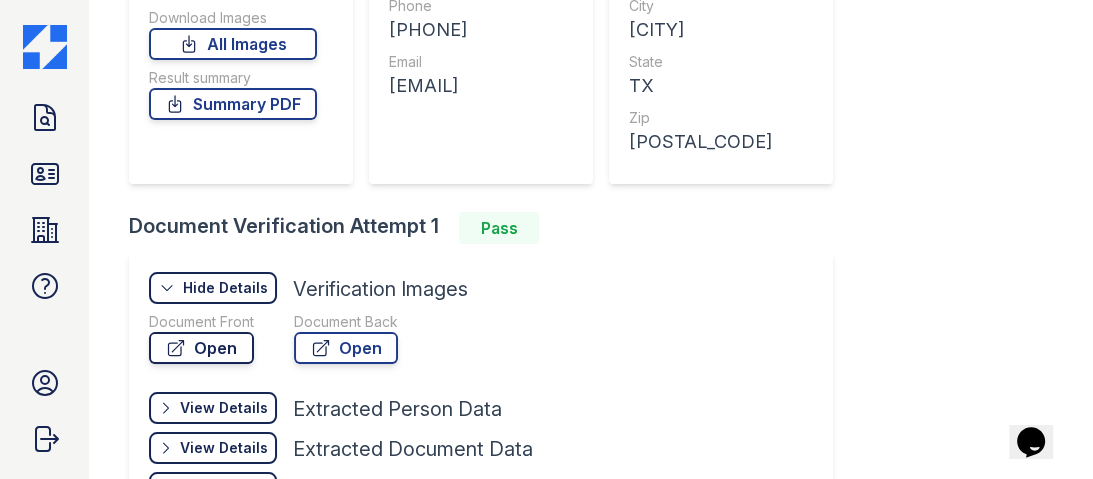 click on "Open" at bounding box center (201, 348) 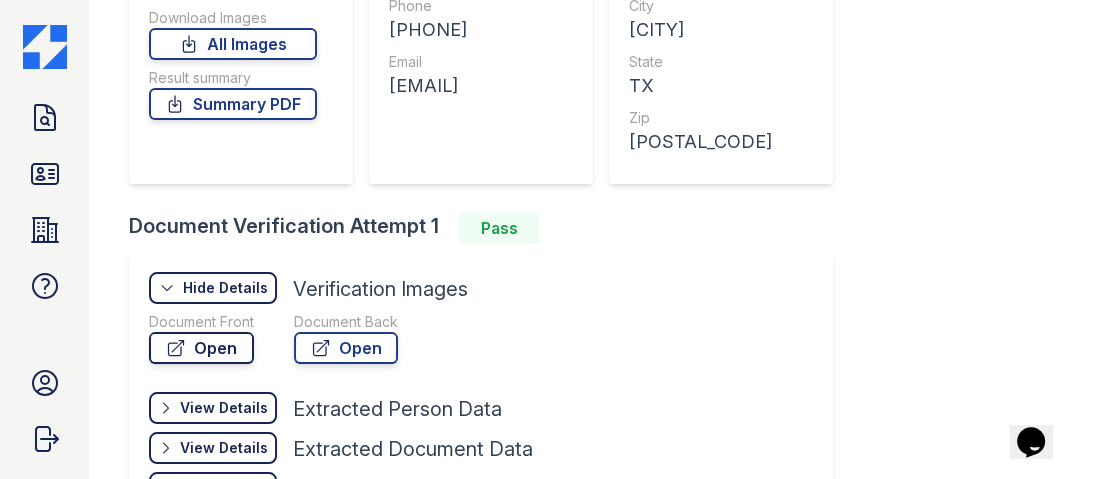 click on "Open" at bounding box center [201, 348] 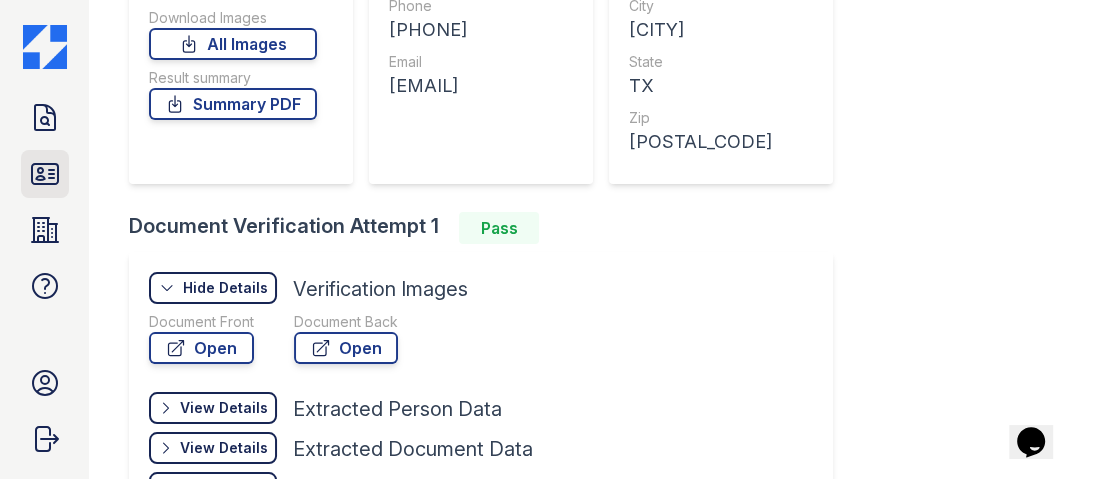 click 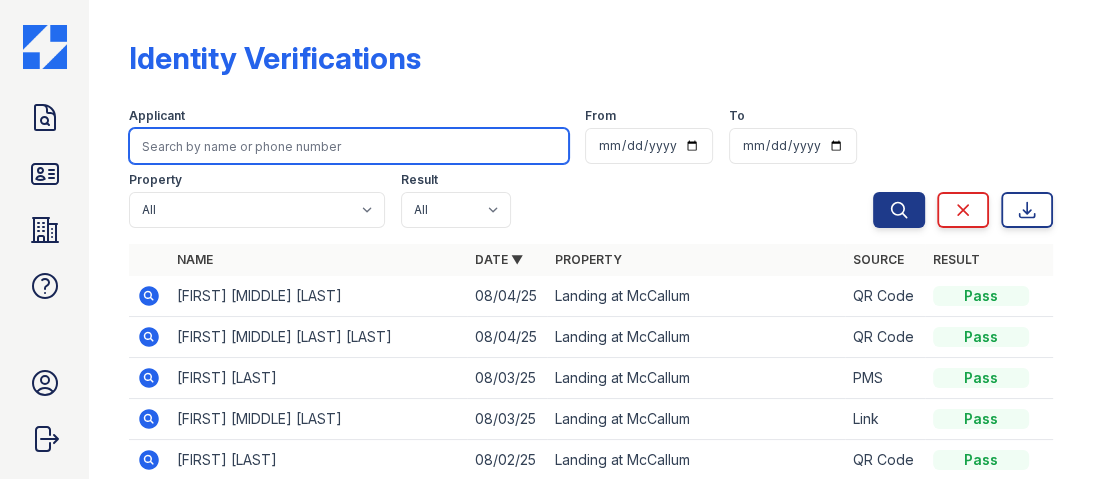 click at bounding box center (349, 146) 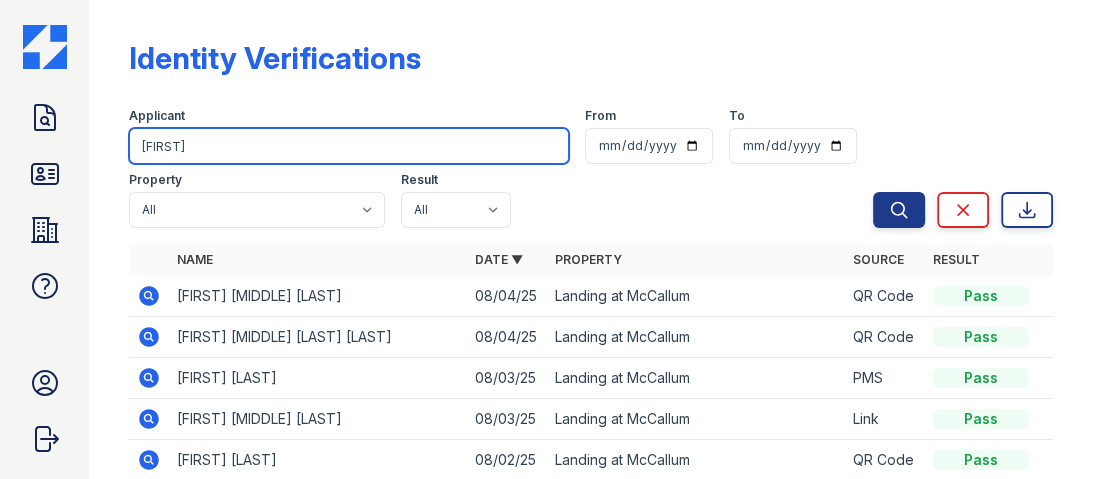 type on "adolfo" 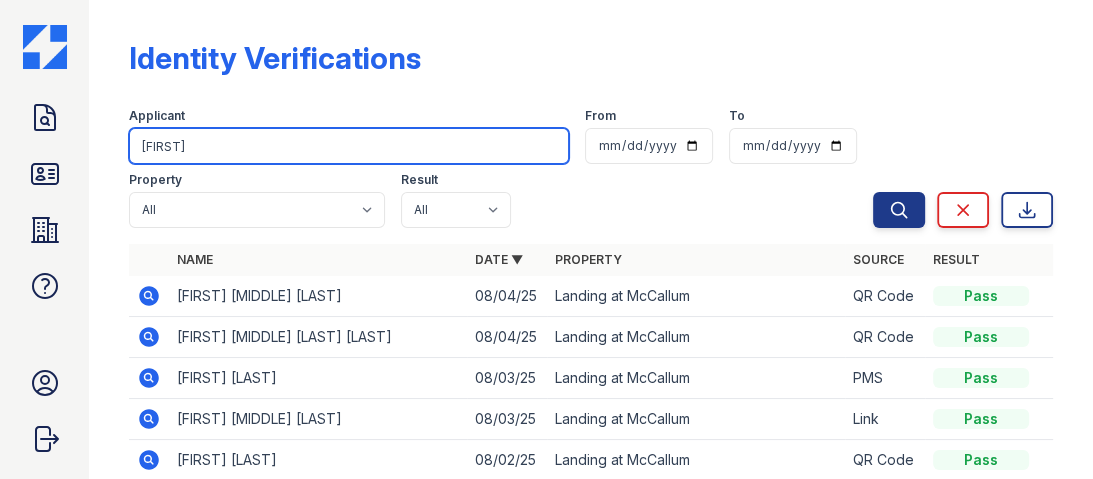 click on "Search" at bounding box center (899, 210) 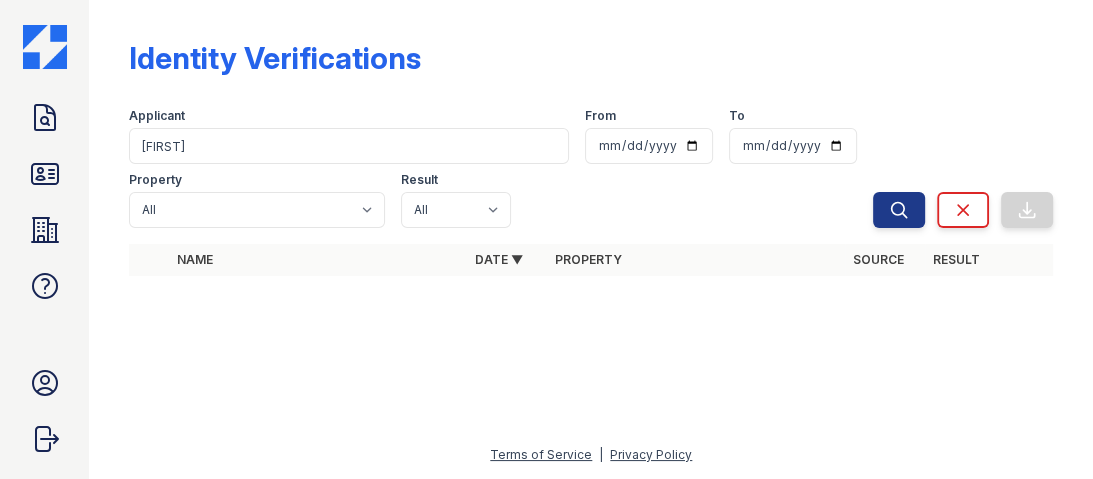 click at bounding box center (591, 385) 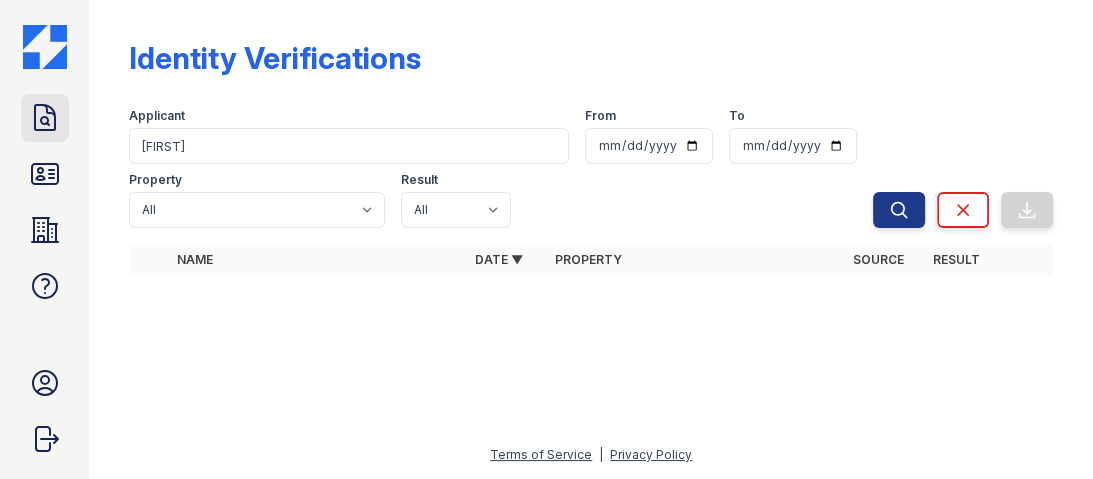 click 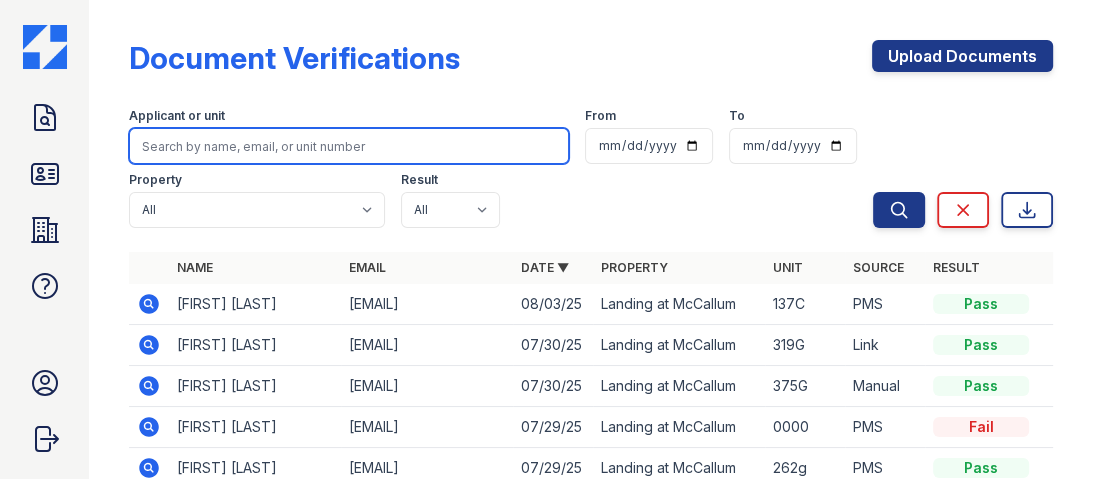click at bounding box center [349, 146] 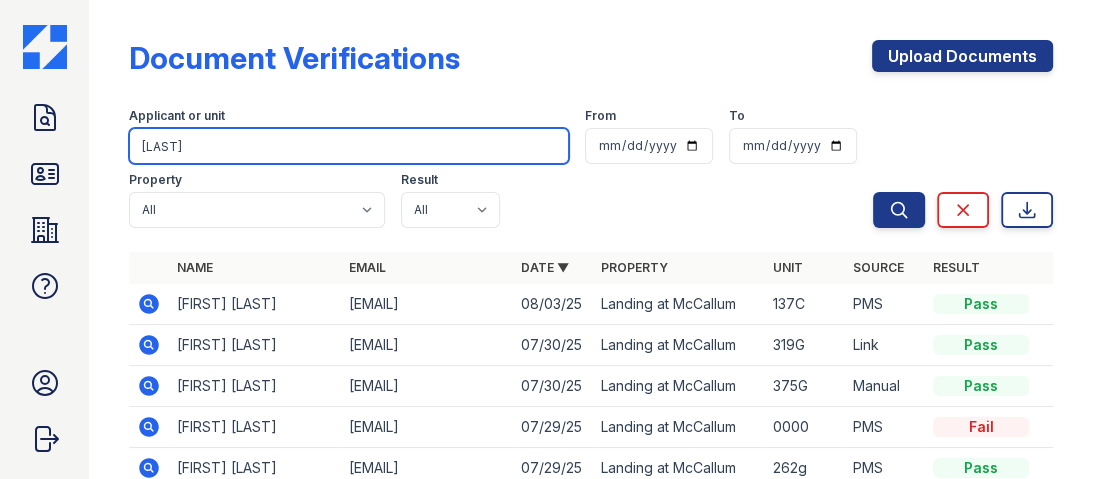 type on "mitri" 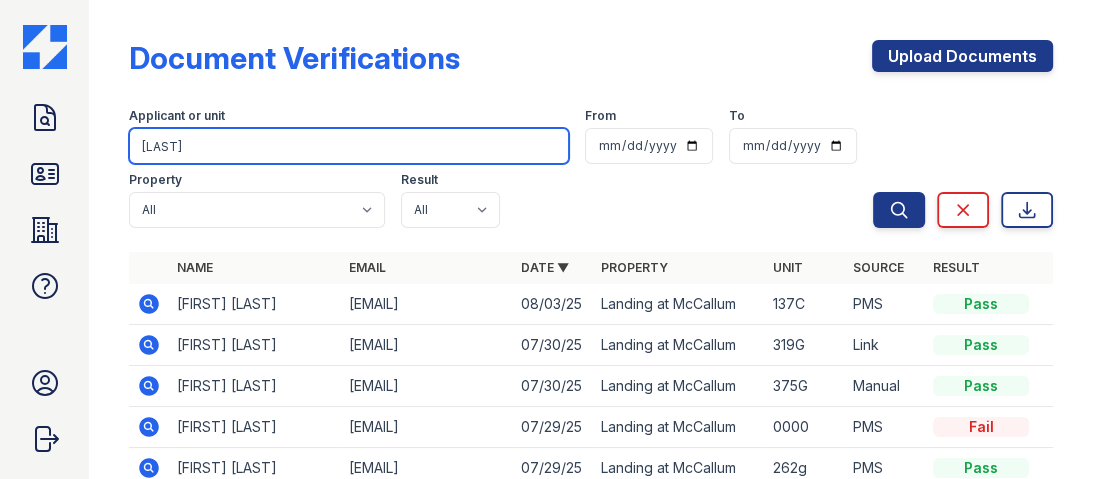 click on "Search" at bounding box center (899, 210) 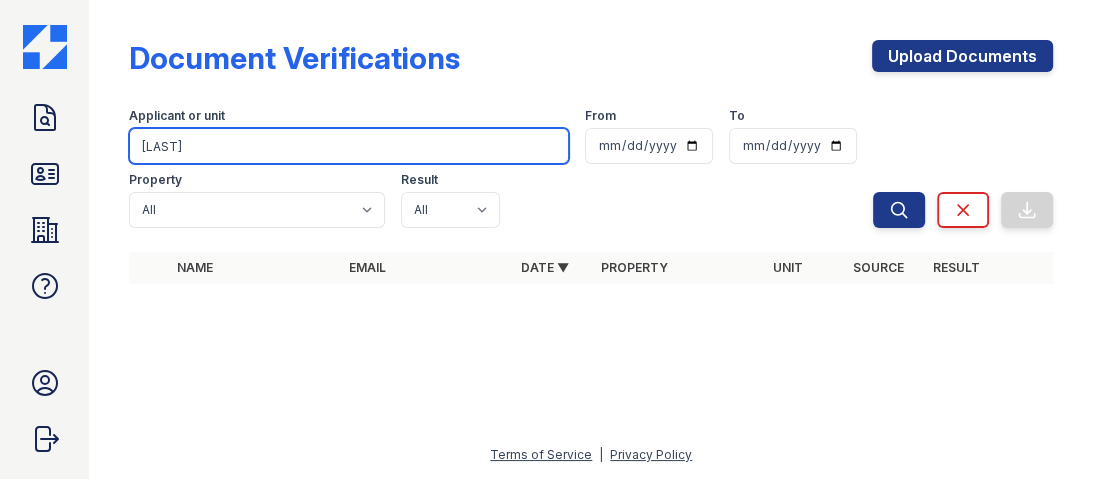 click on "mitri" at bounding box center (349, 146) 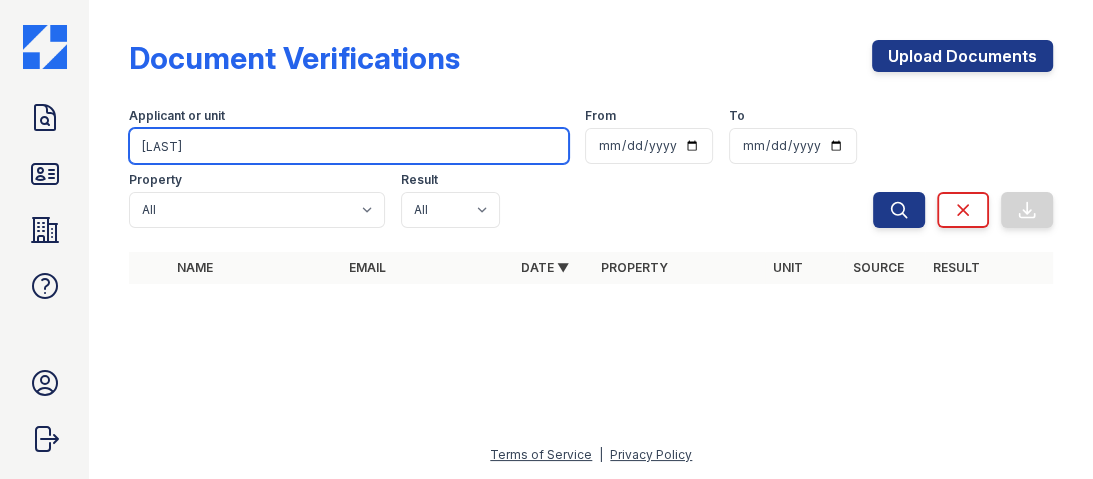 type on "mitra" 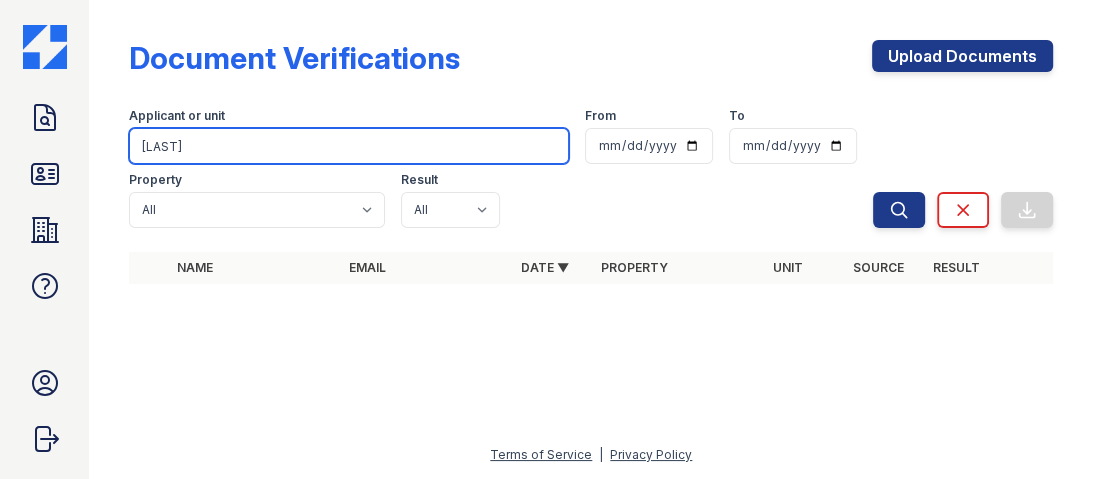 click on "Search" at bounding box center [899, 210] 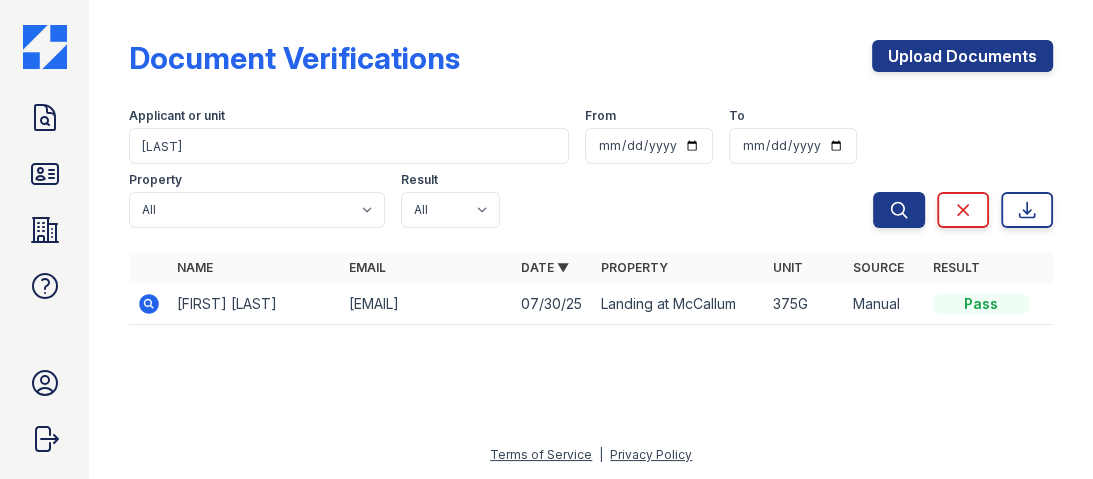 click 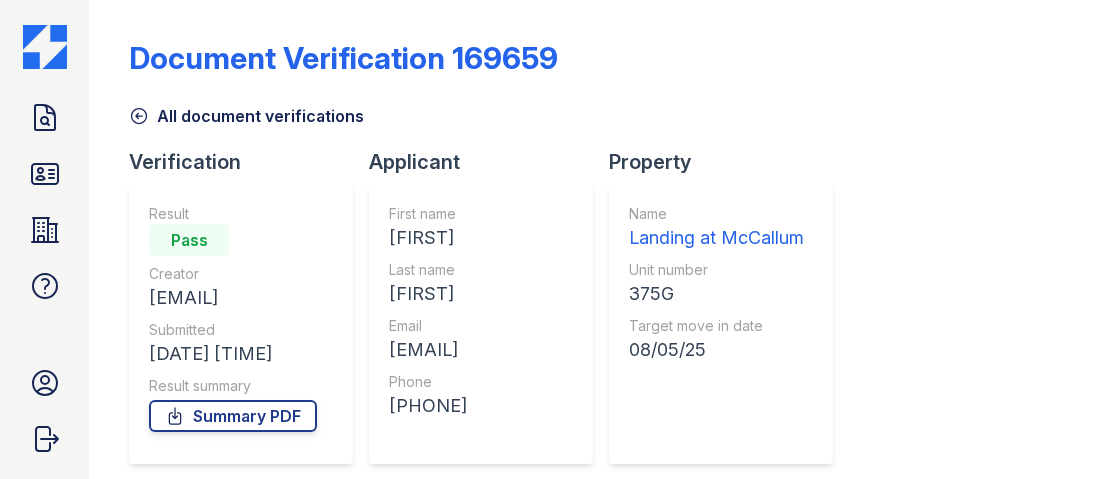 scroll, scrollTop: 0, scrollLeft: 0, axis: both 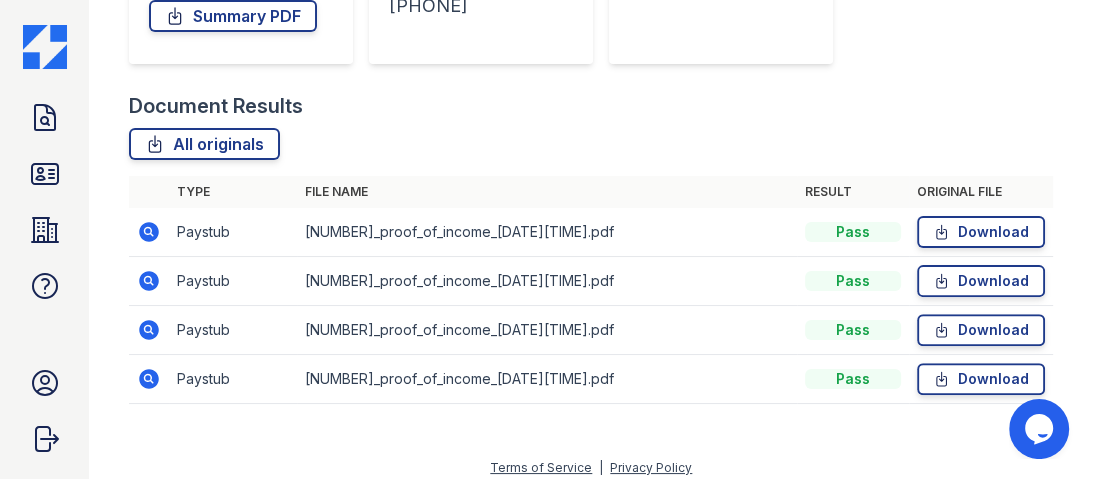 click 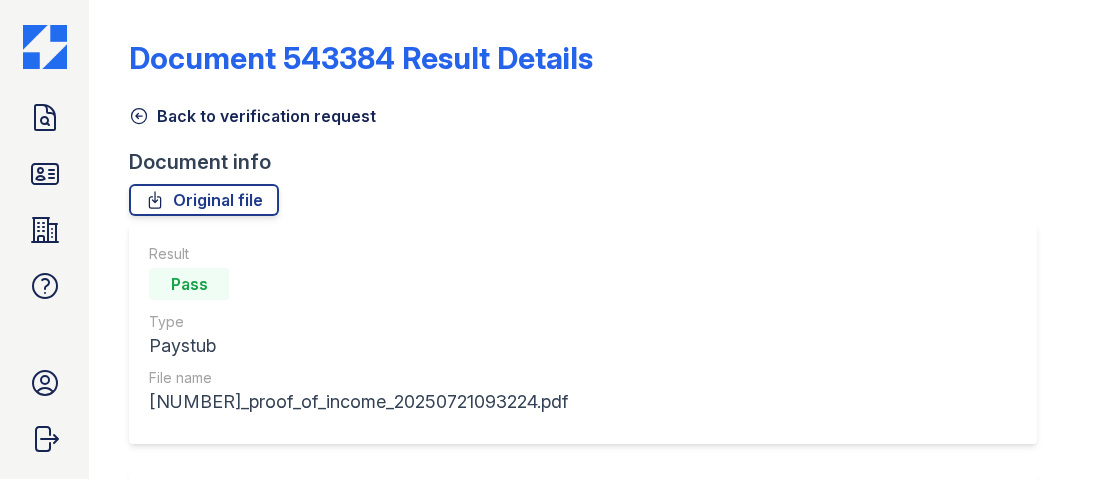 scroll, scrollTop: 0, scrollLeft: 0, axis: both 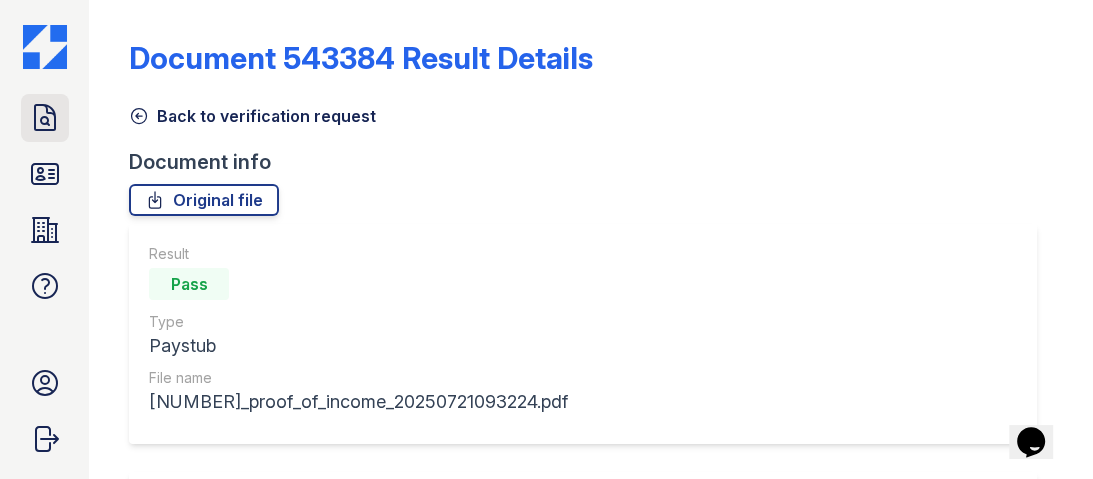 click 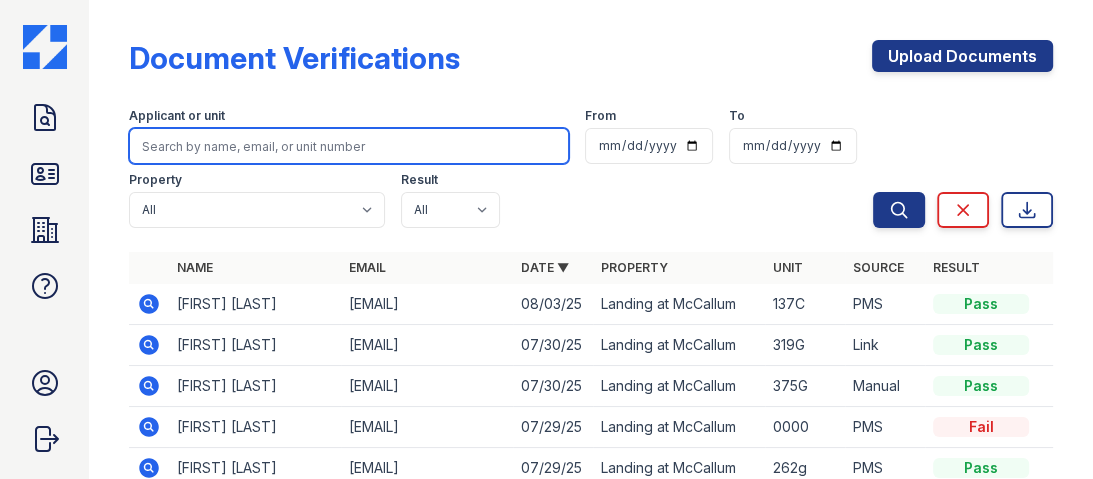 click at bounding box center (349, 146) 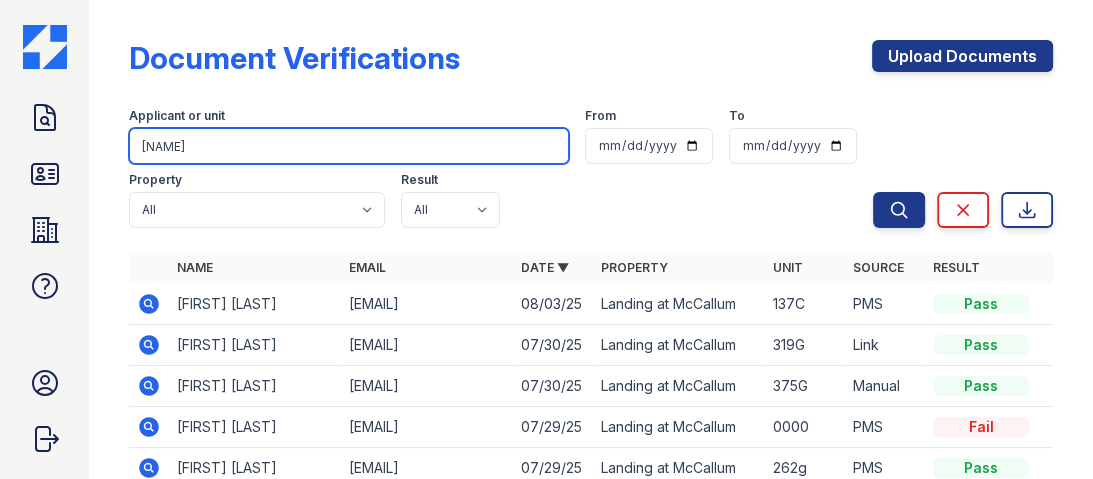 type on "yilei" 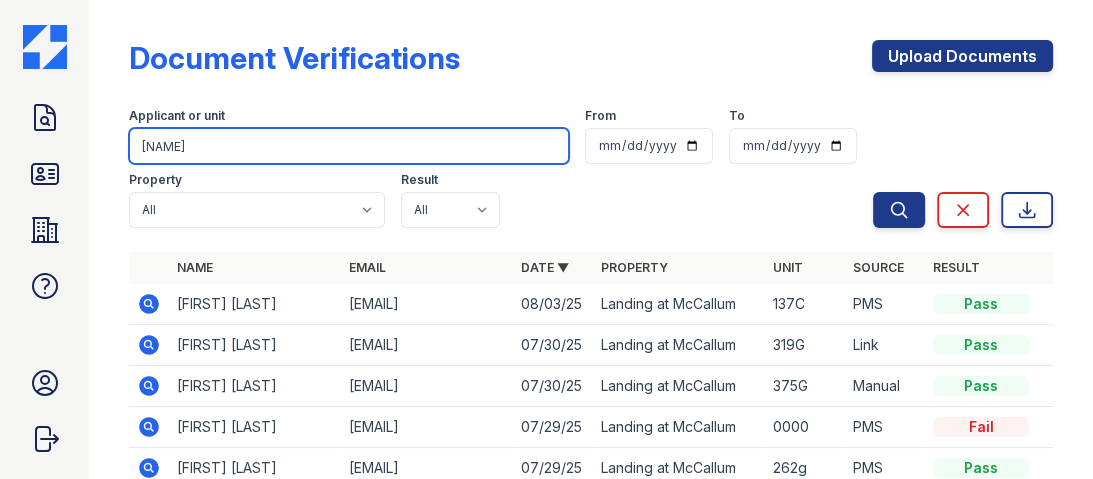 click on "Search" at bounding box center (899, 210) 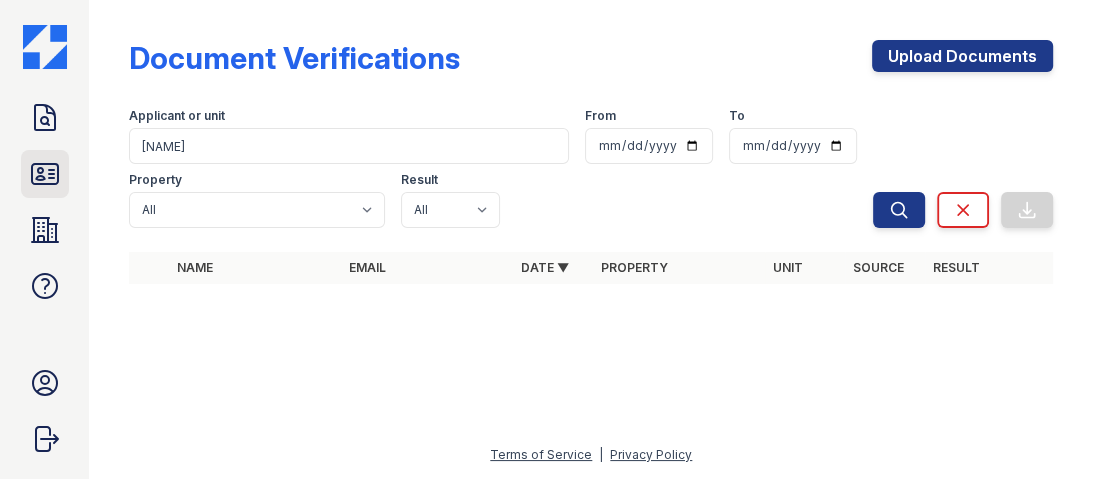 click on "ID Verifications" at bounding box center (45, 174) 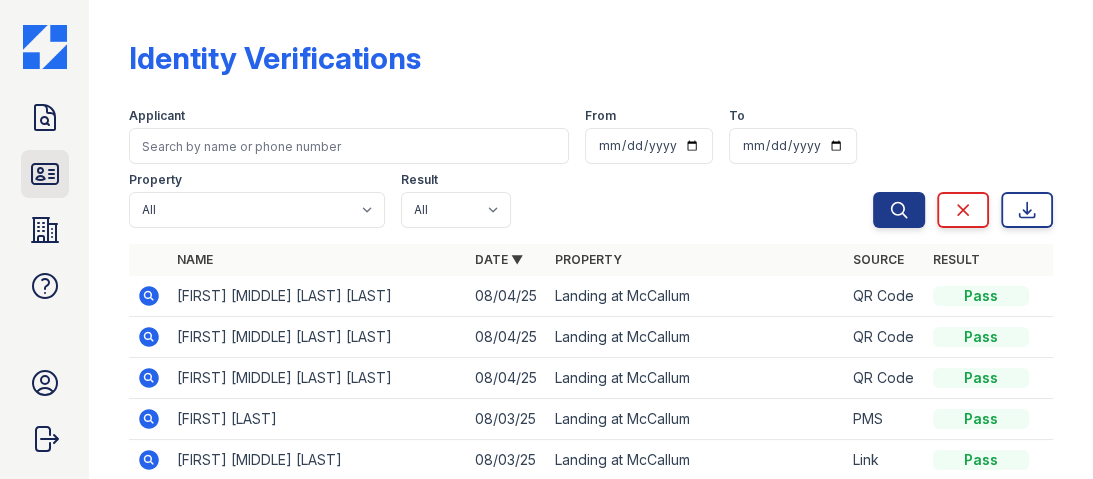 click 